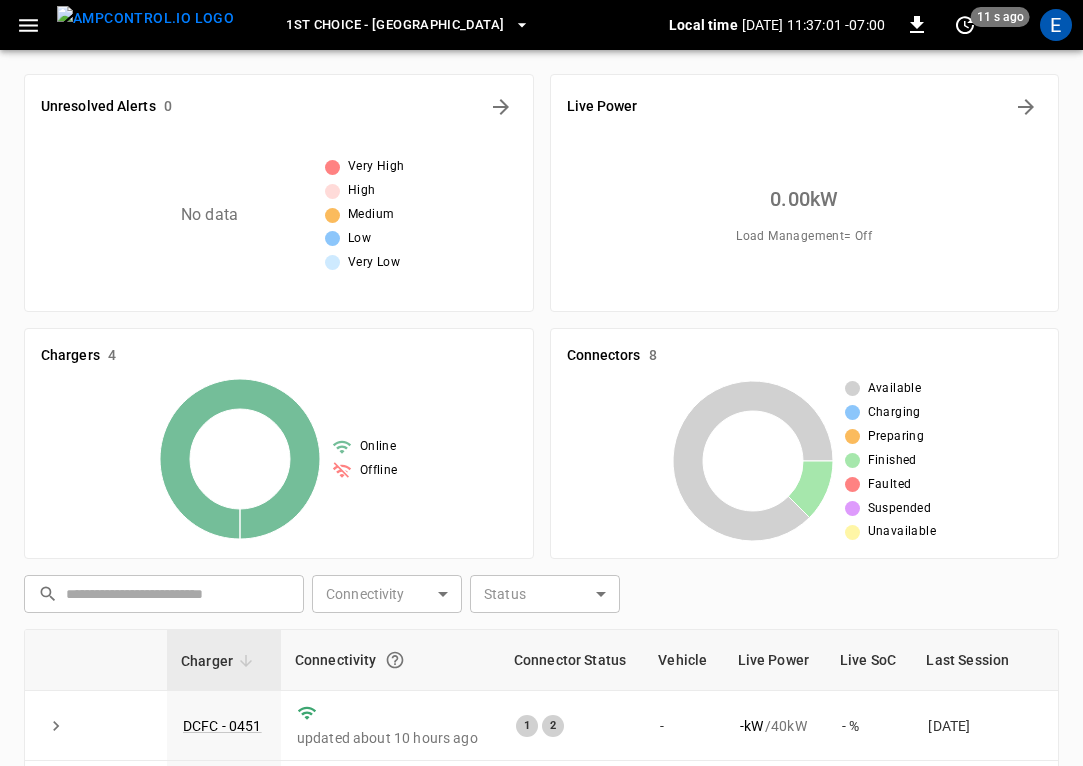 scroll, scrollTop: 476, scrollLeft: 0, axis: vertical 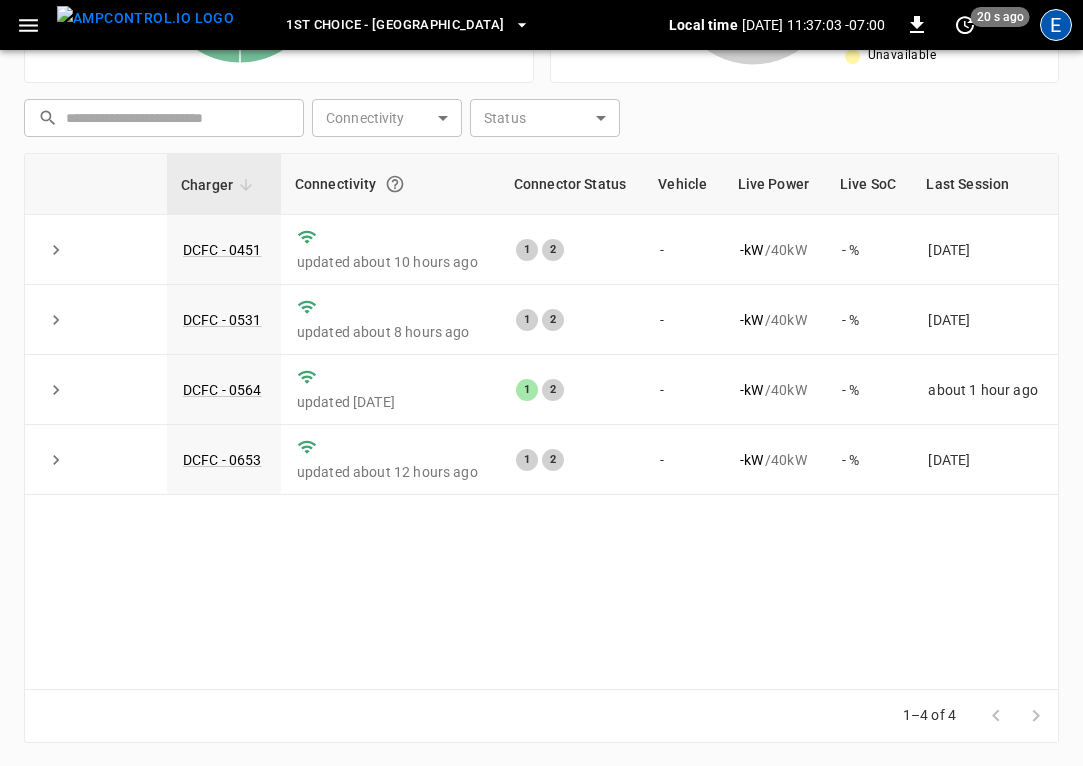 click on "E" at bounding box center (1056, 25) 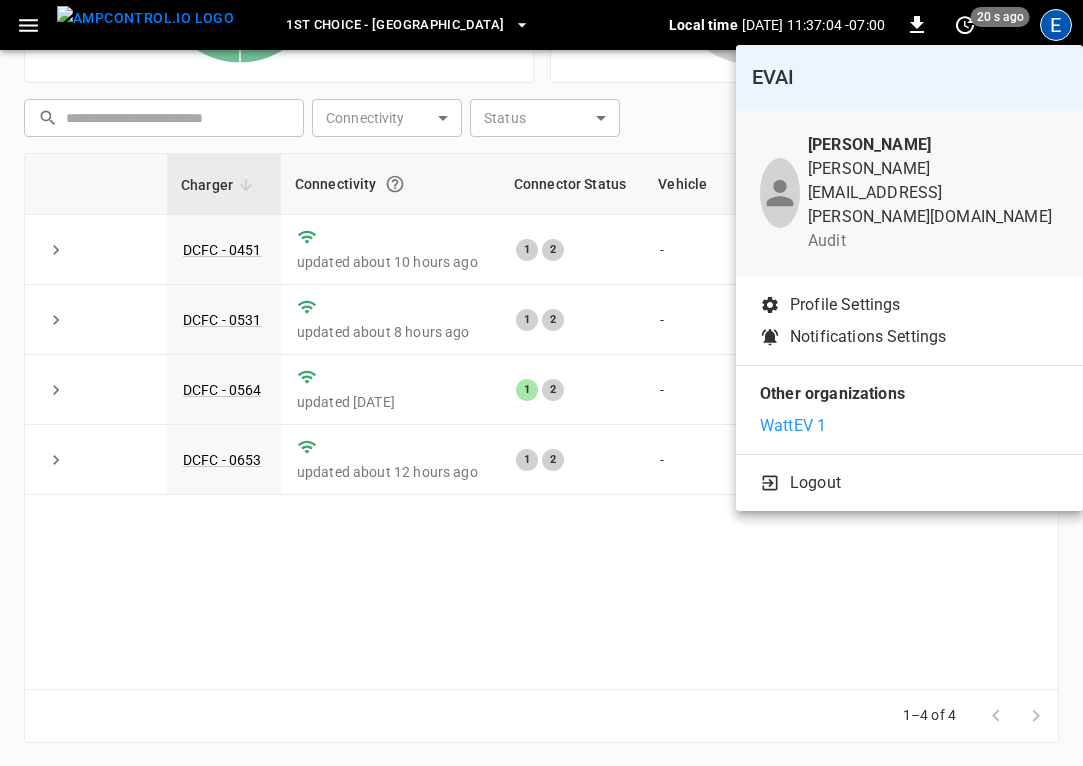 click on "WattEV 1" at bounding box center [909, 426] 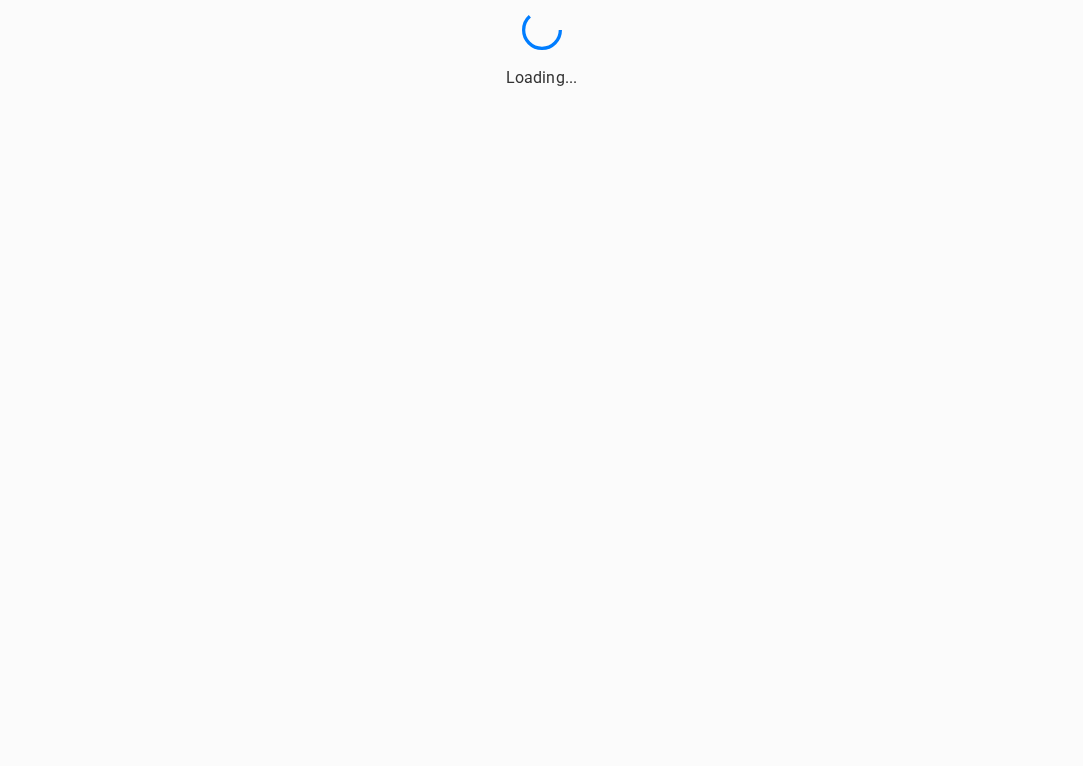 scroll, scrollTop: 0, scrollLeft: 0, axis: both 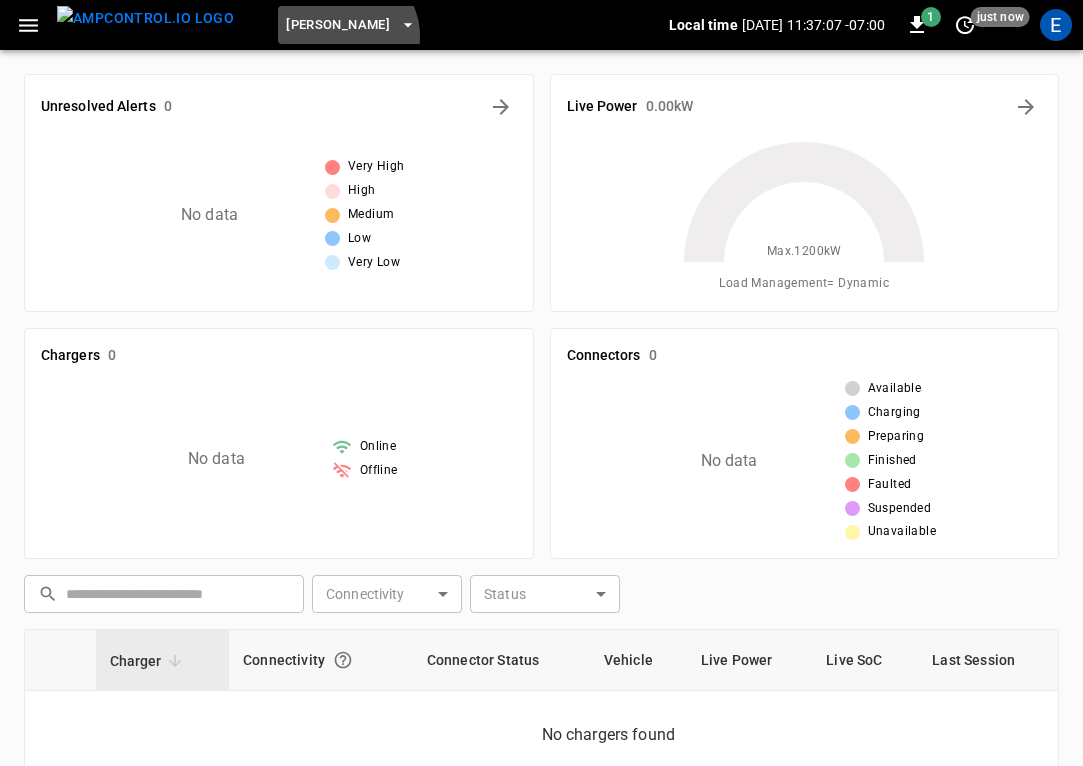 click on "Vernon" at bounding box center (351, 25) 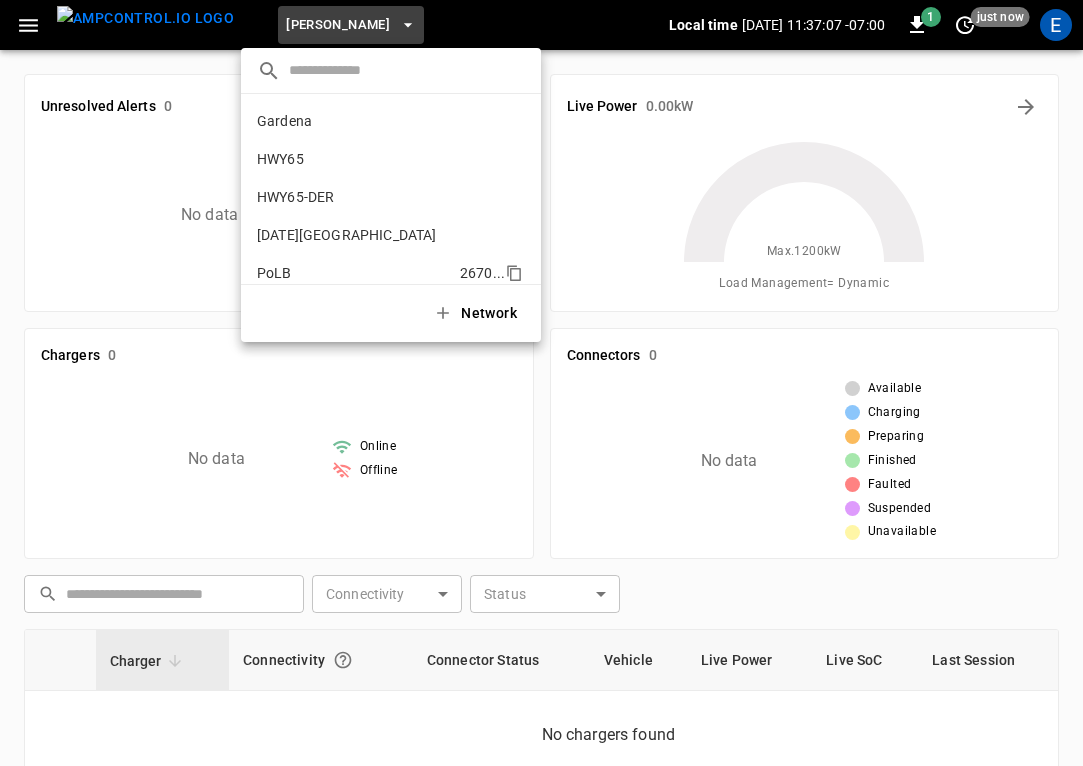 scroll, scrollTop: 130, scrollLeft: 0, axis: vertical 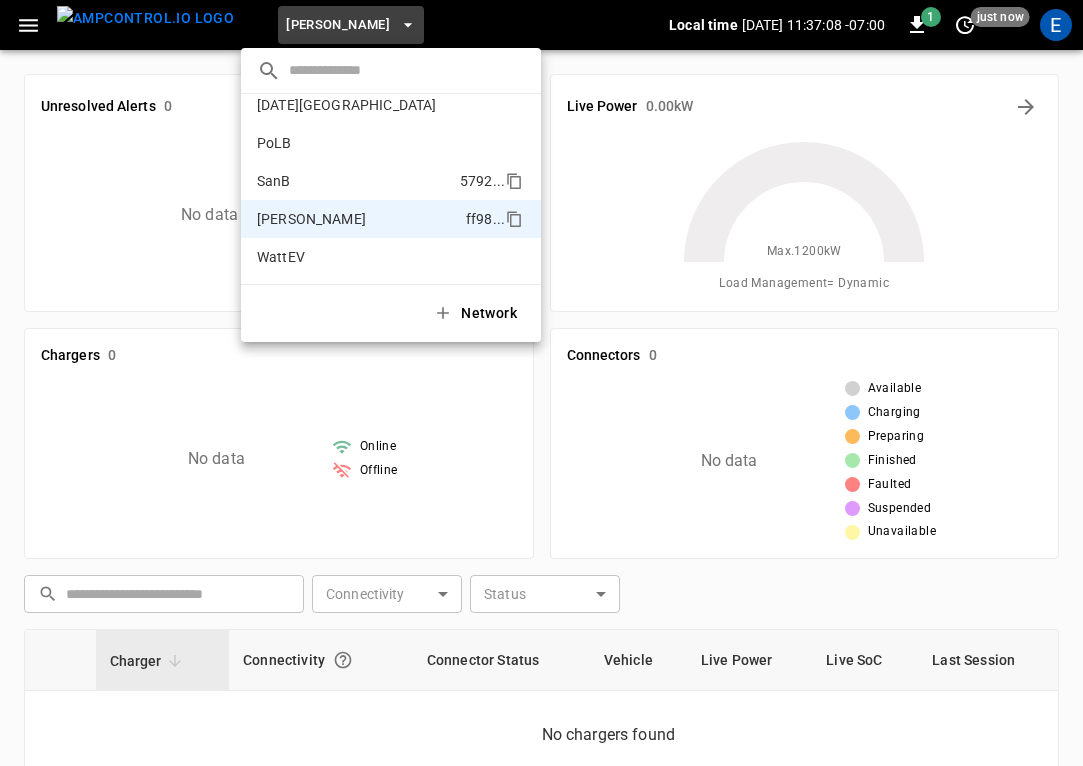 click on "SanB 5792 ..." at bounding box center [391, 181] 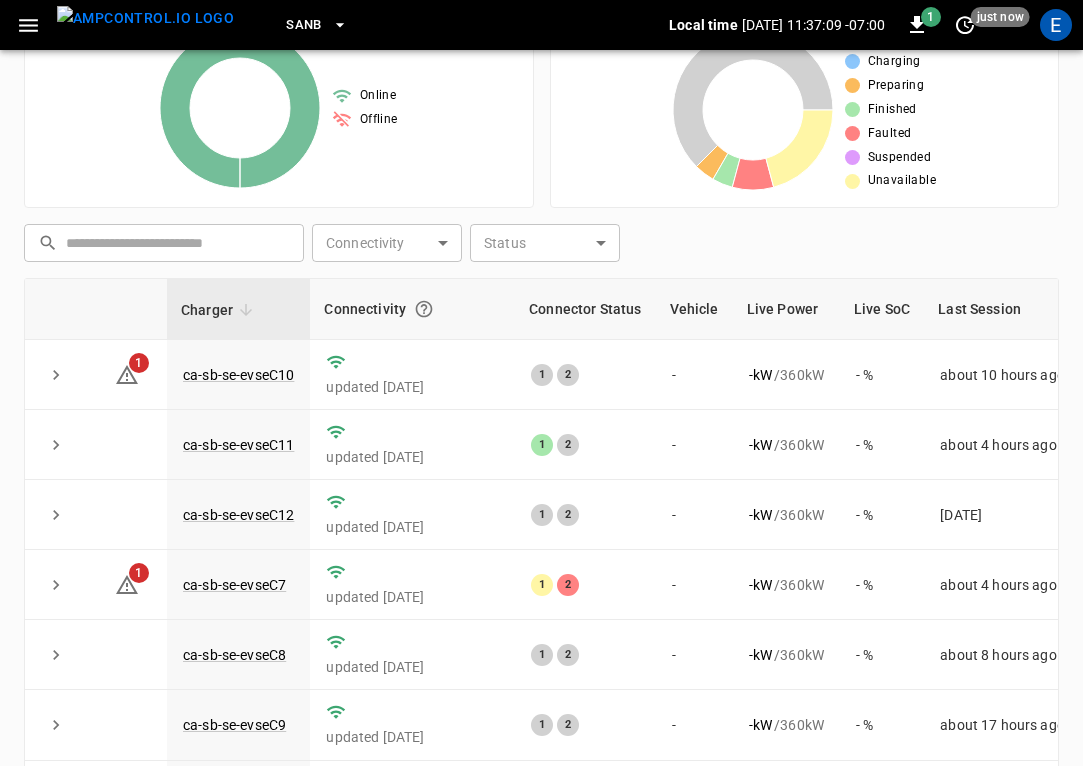 scroll, scrollTop: 476, scrollLeft: 0, axis: vertical 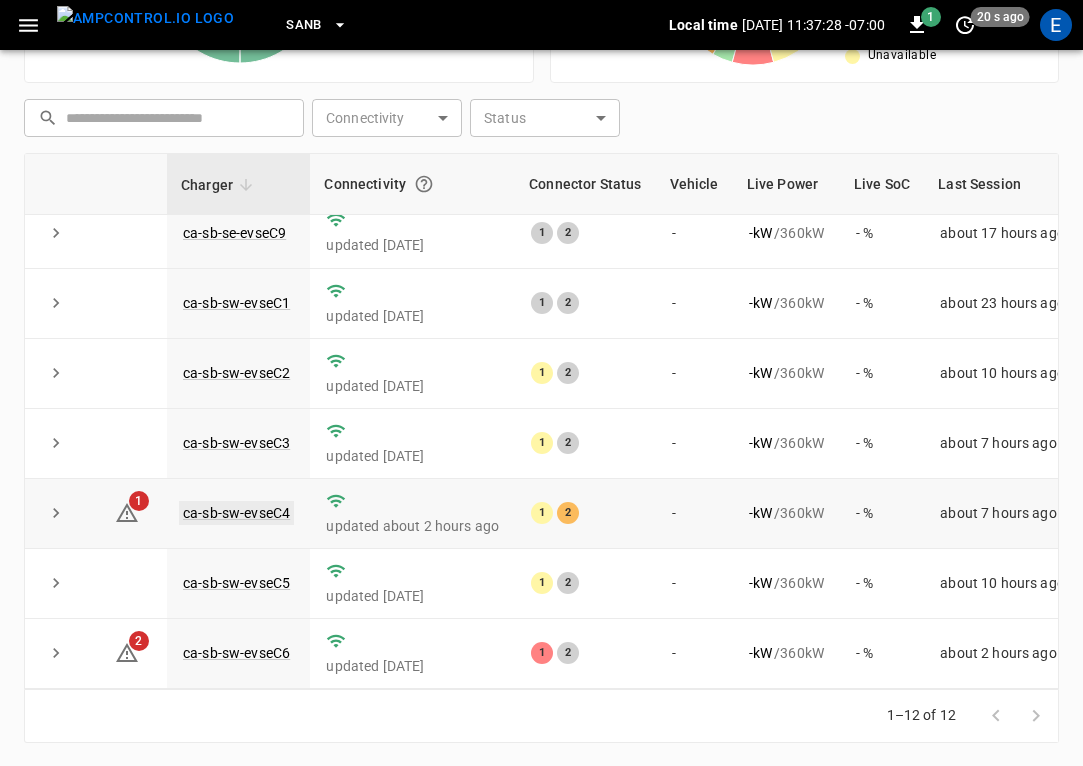 click on "ca-sb-sw-evseC4" at bounding box center (236, 513) 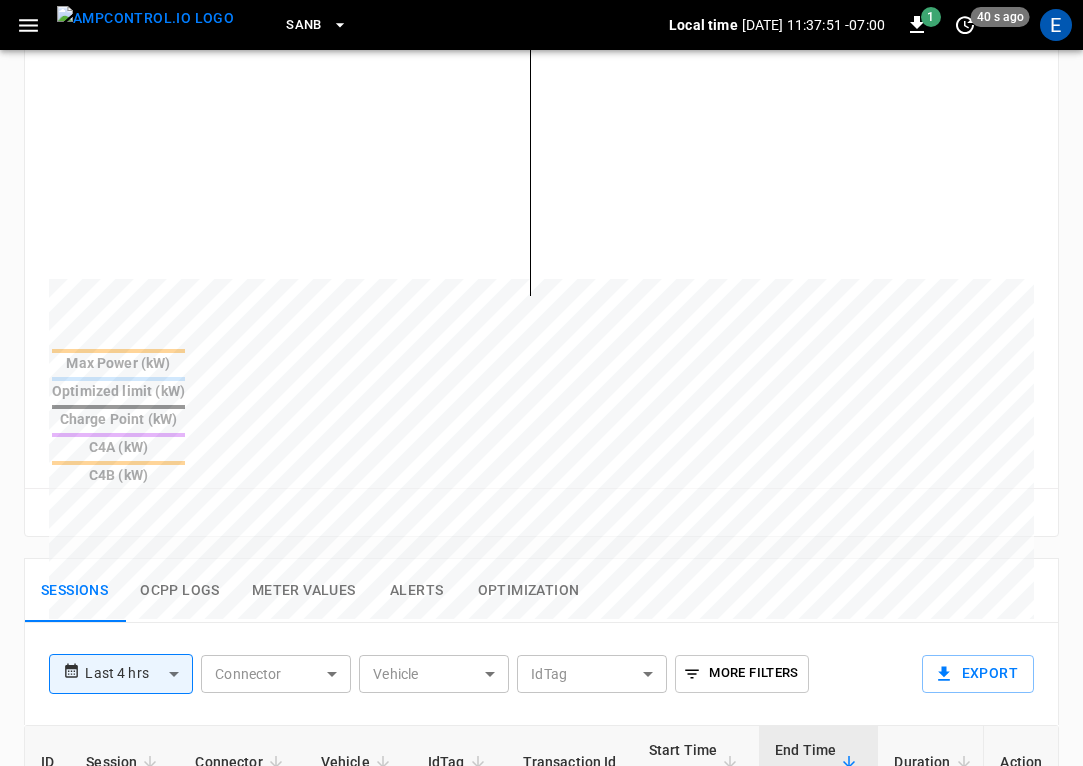 scroll, scrollTop: 898, scrollLeft: 0, axis: vertical 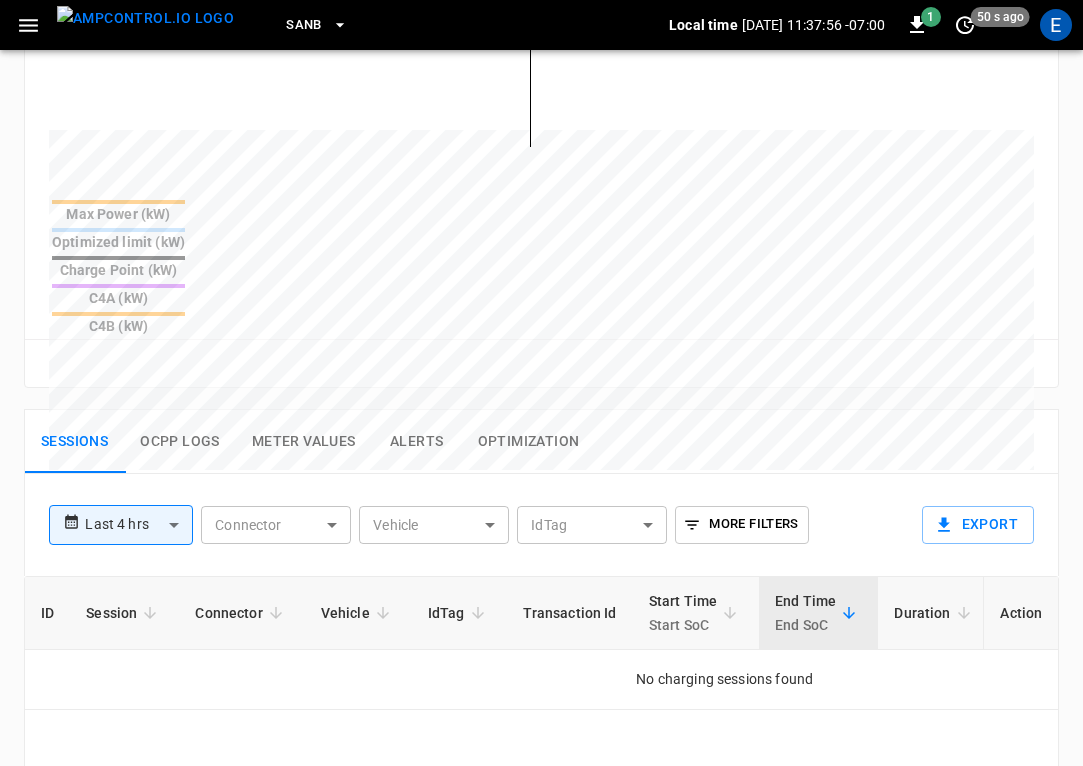 click on "Ocpp logs" at bounding box center [180, 442] 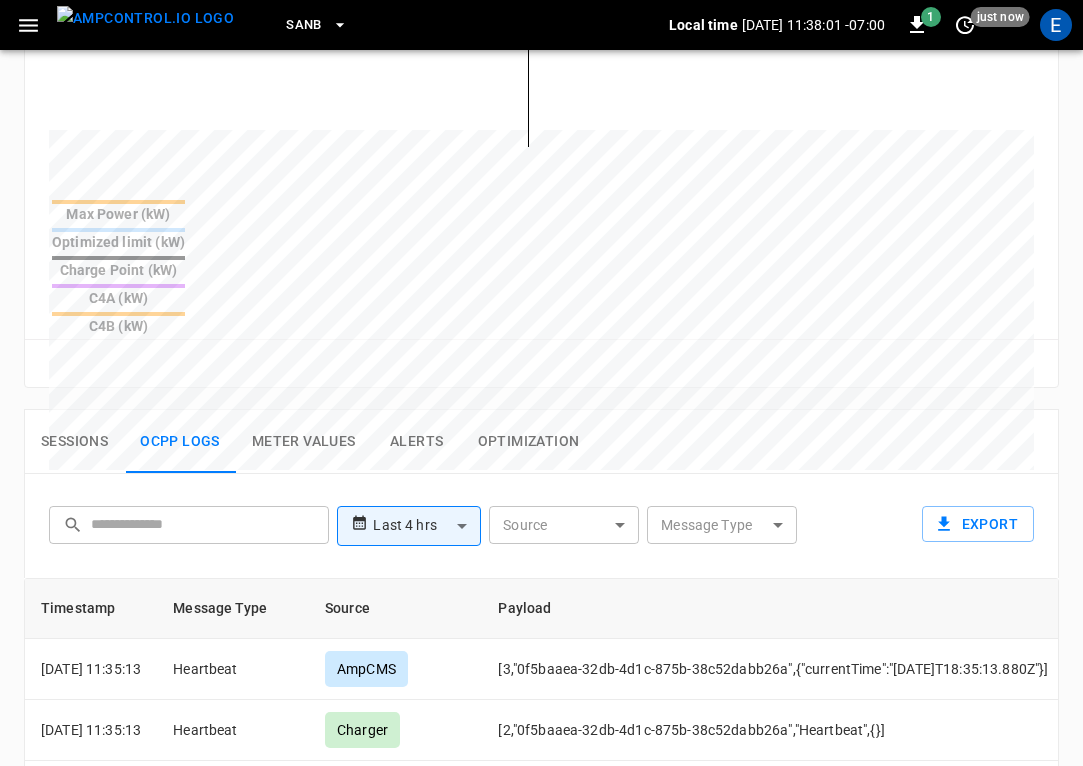 click on "Sessions" at bounding box center (74, 442) 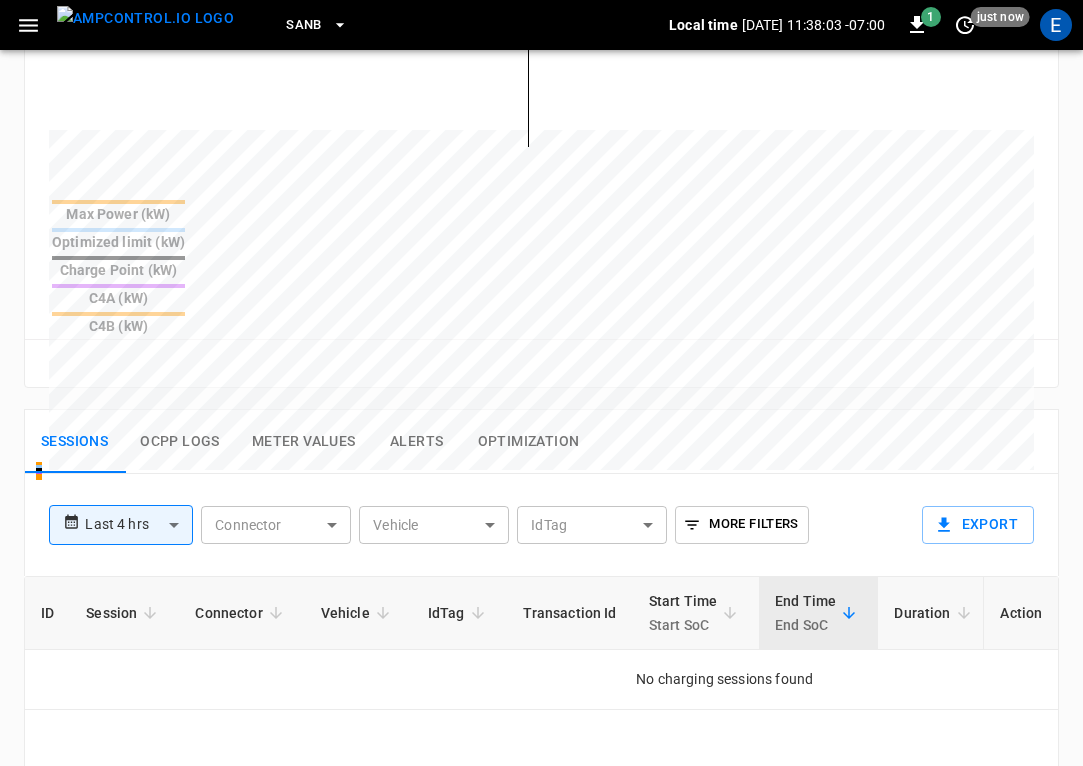 click at bounding box center [145, 18] 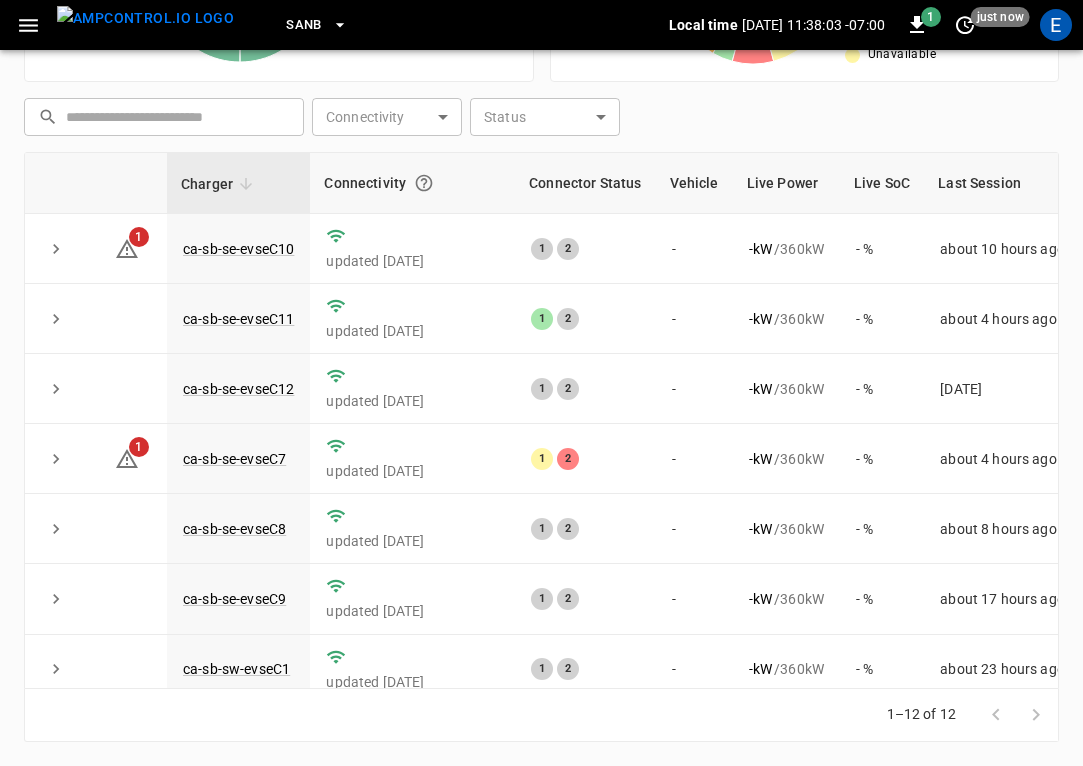 scroll, scrollTop: 476, scrollLeft: 0, axis: vertical 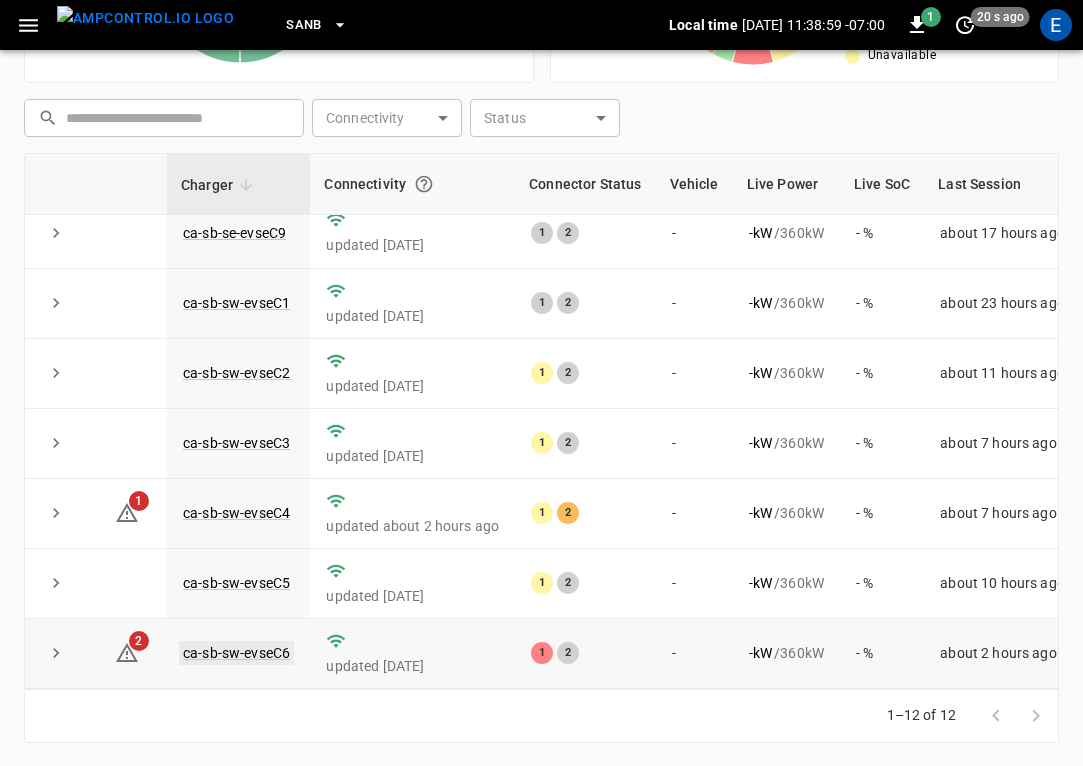 click on "ca-sb-sw-evseC6" at bounding box center (236, 653) 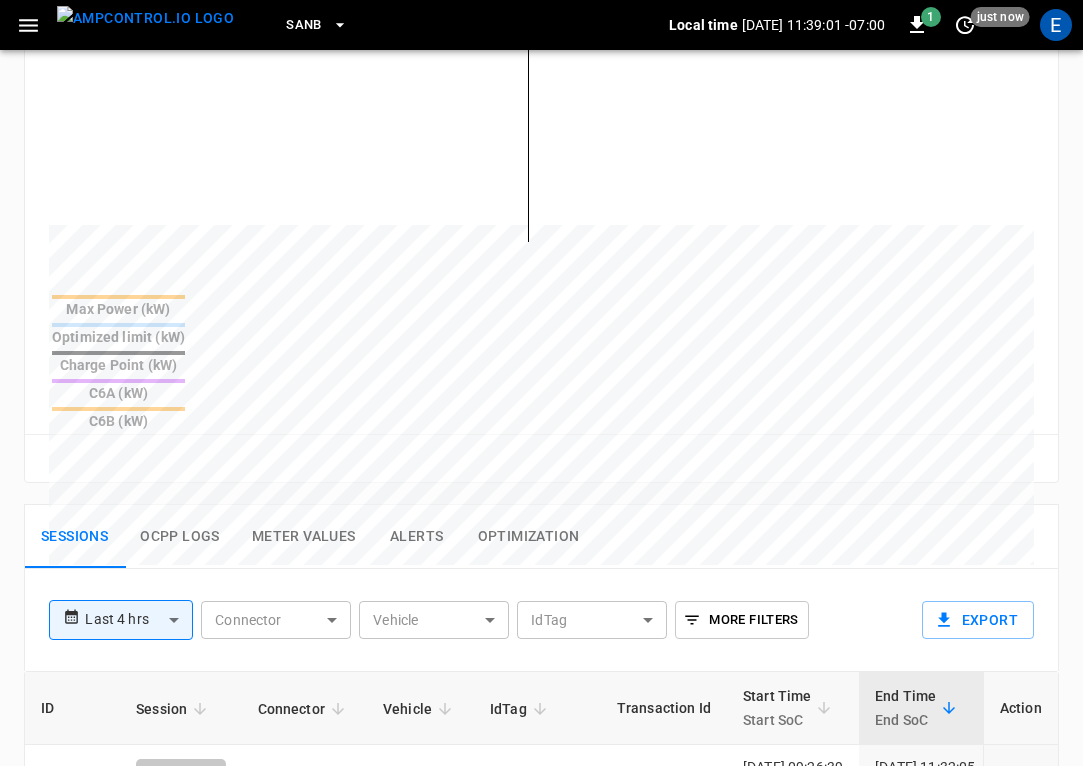 scroll, scrollTop: 889, scrollLeft: 0, axis: vertical 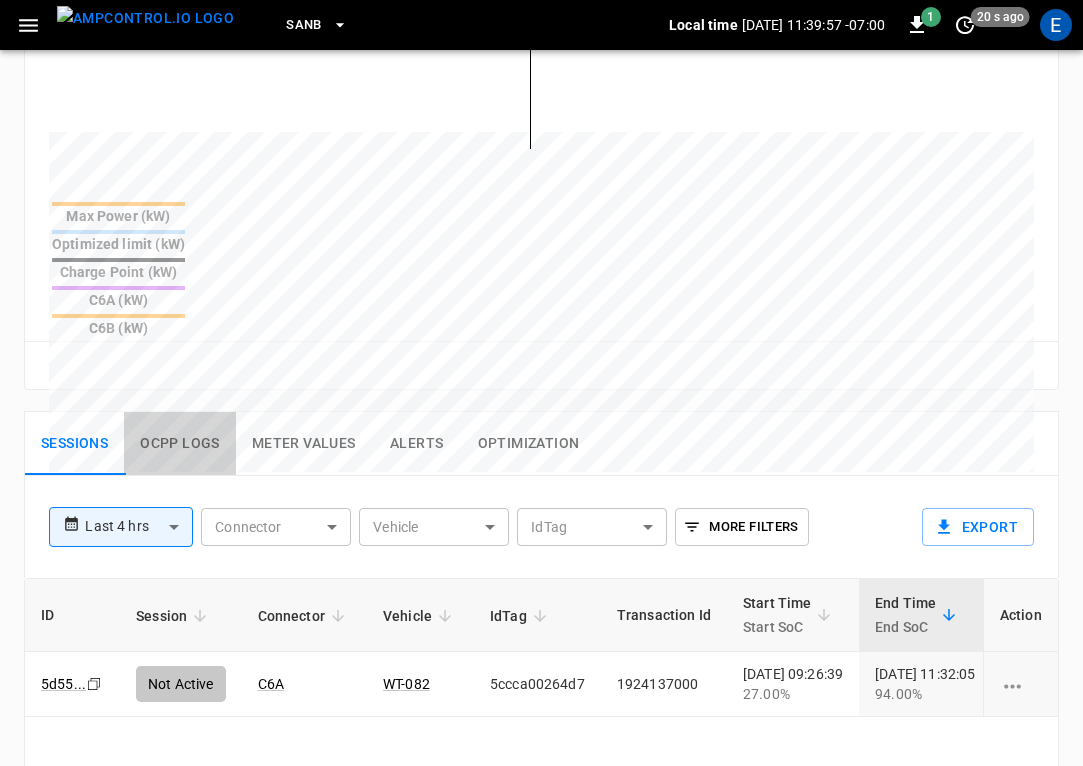 click on "Ocpp logs" at bounding box center [180, 444] 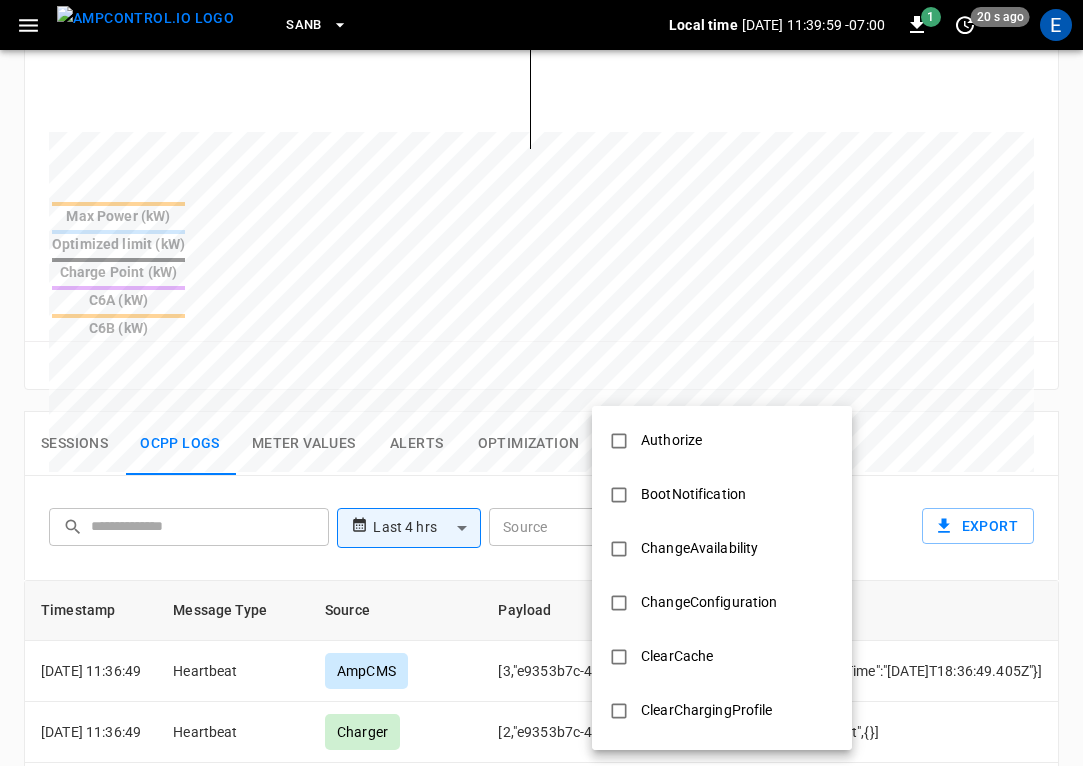 click on "**********" at bounding box center [541, 152] 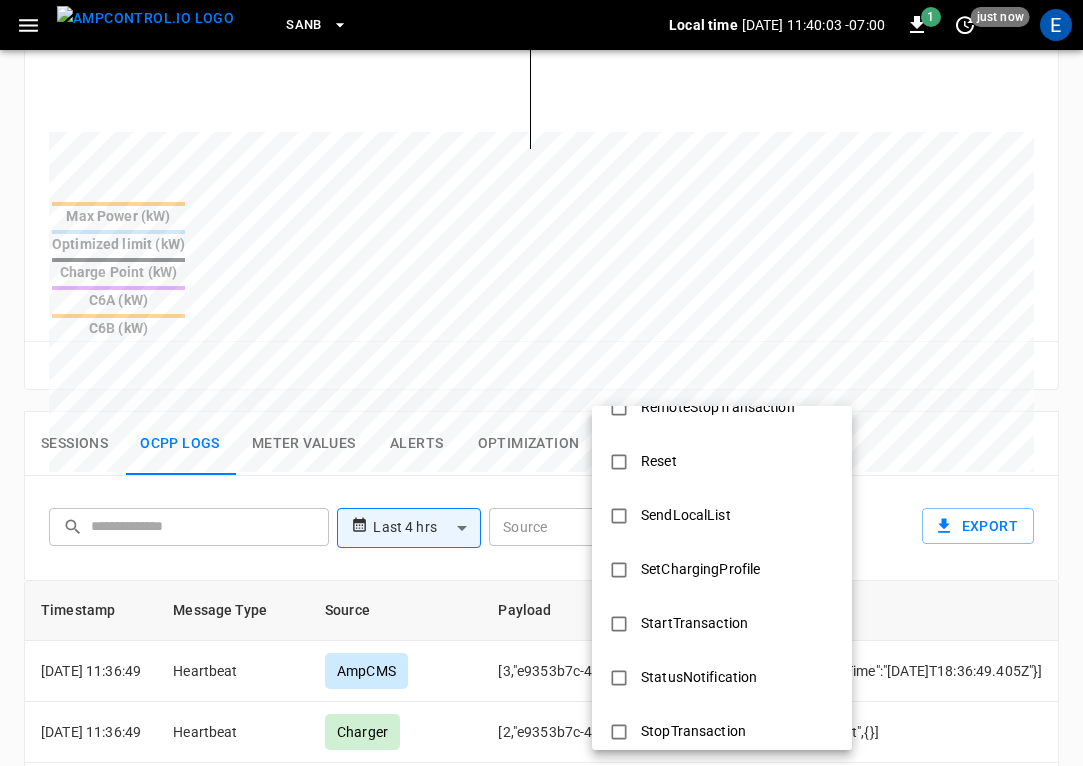 scroll, scrollTop: 968, scrollLeft: 0, axis: vertical 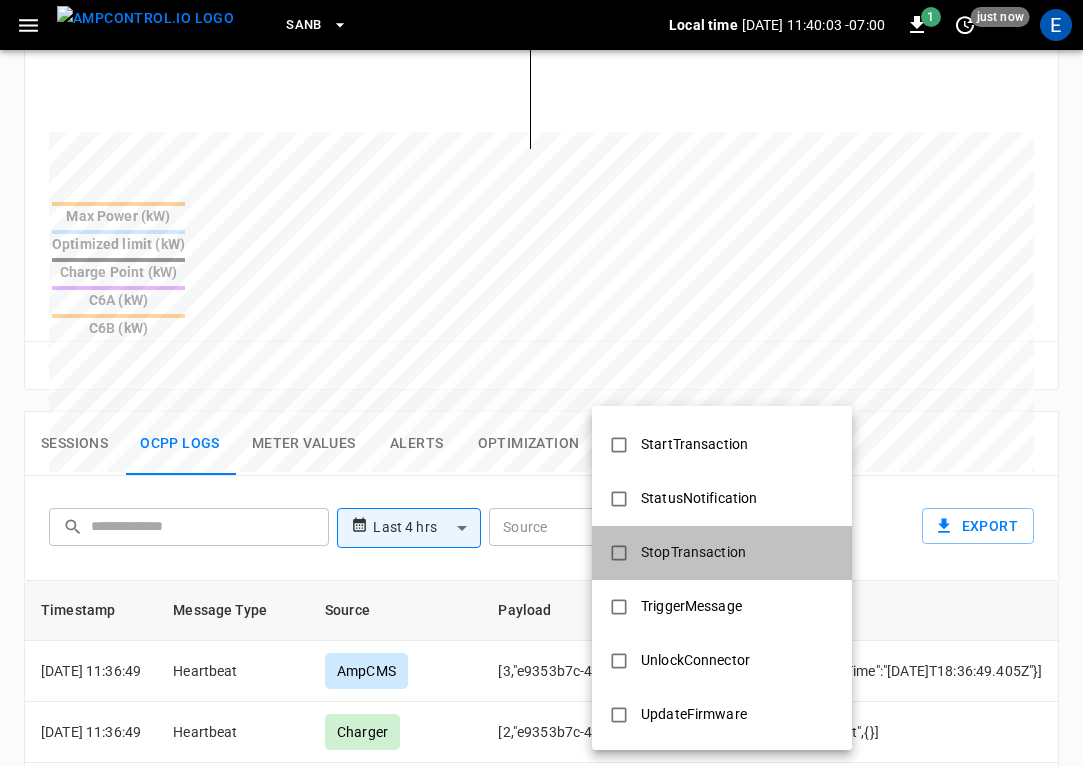 click on "StopTransaction" at bounding box center (693, 552) 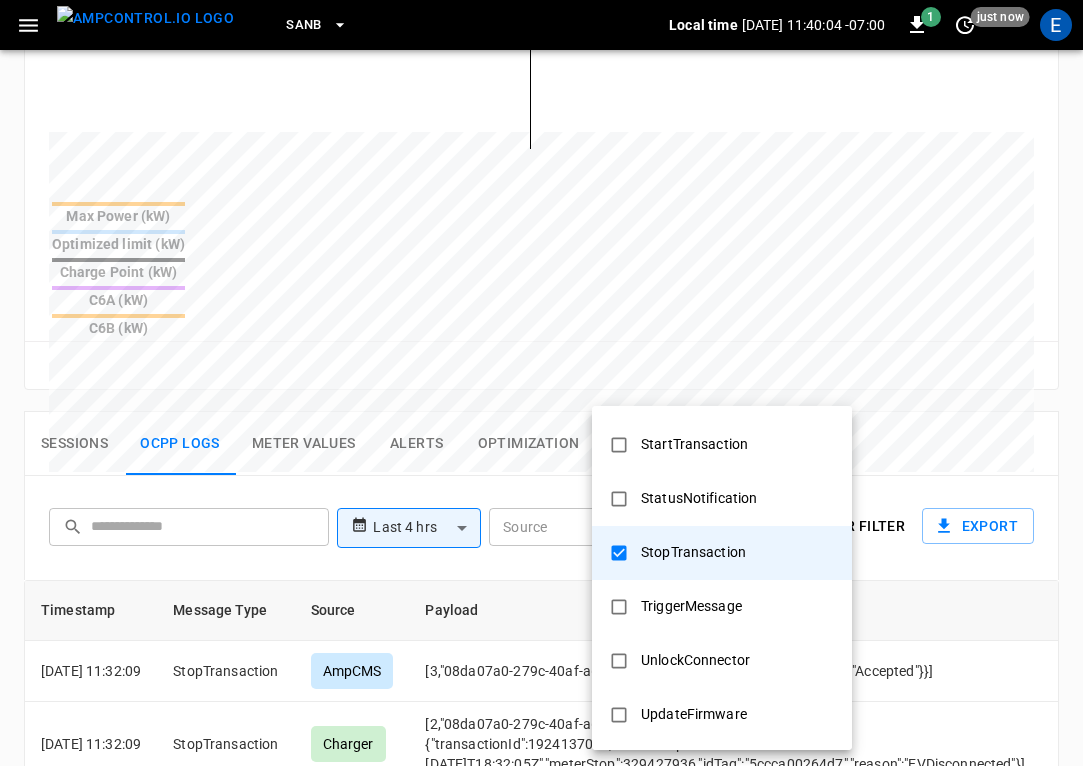 click at bounding box center [541, 383] 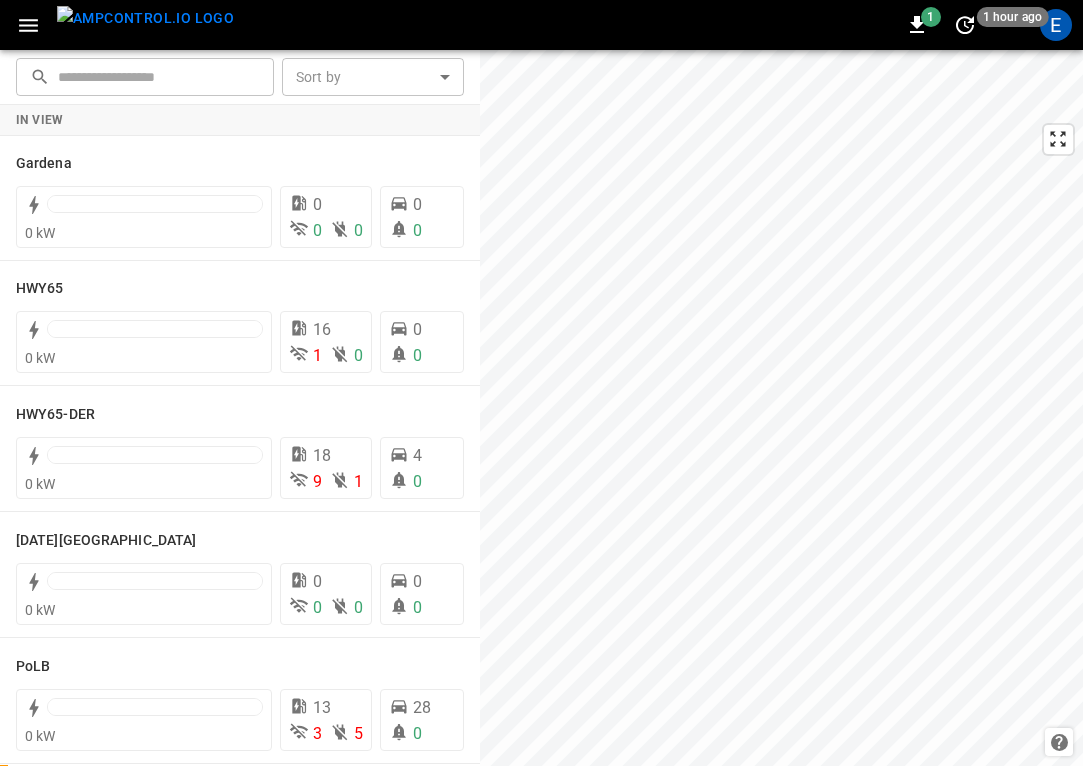 scroll, scrollTop: 0, scrollLeft: 0, axis: both 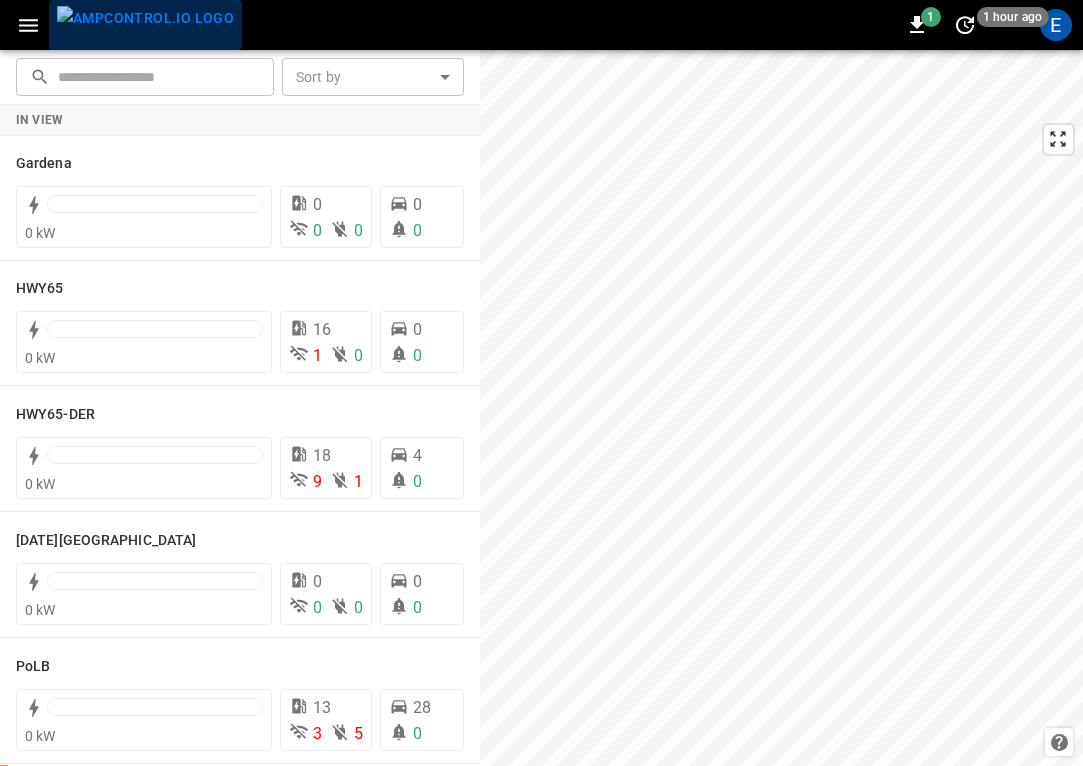 click at bounding box center (145, 18) 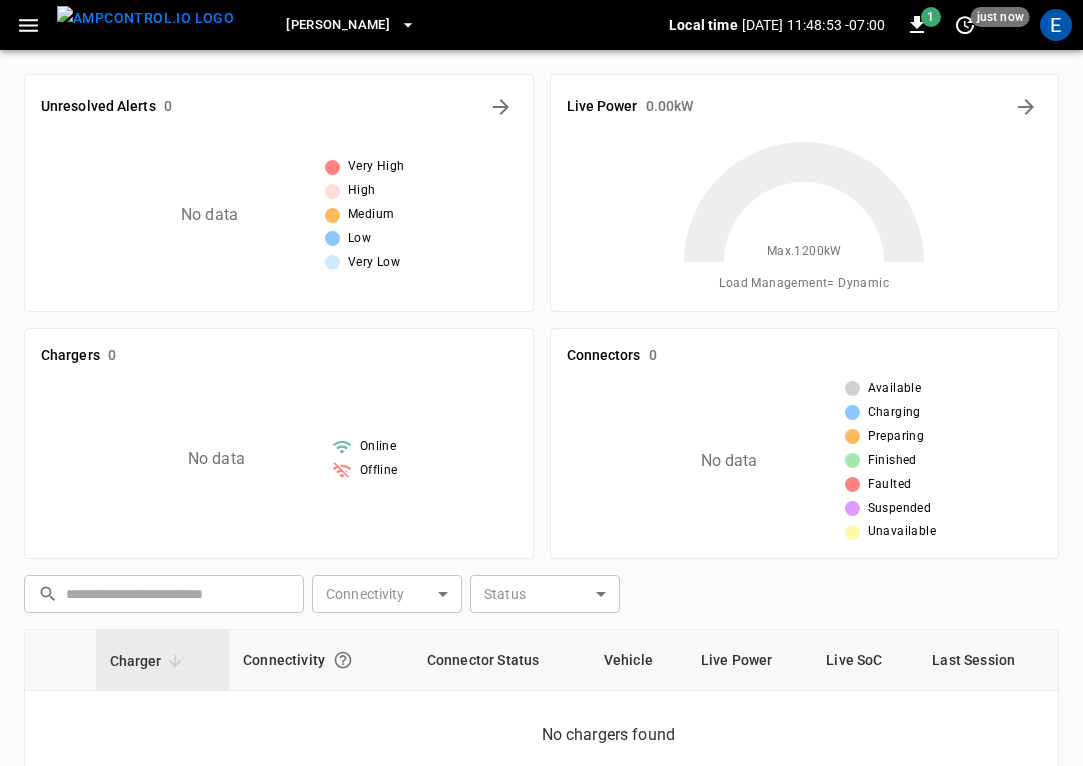 click on "Vernon" at bounding box center [338, 25] 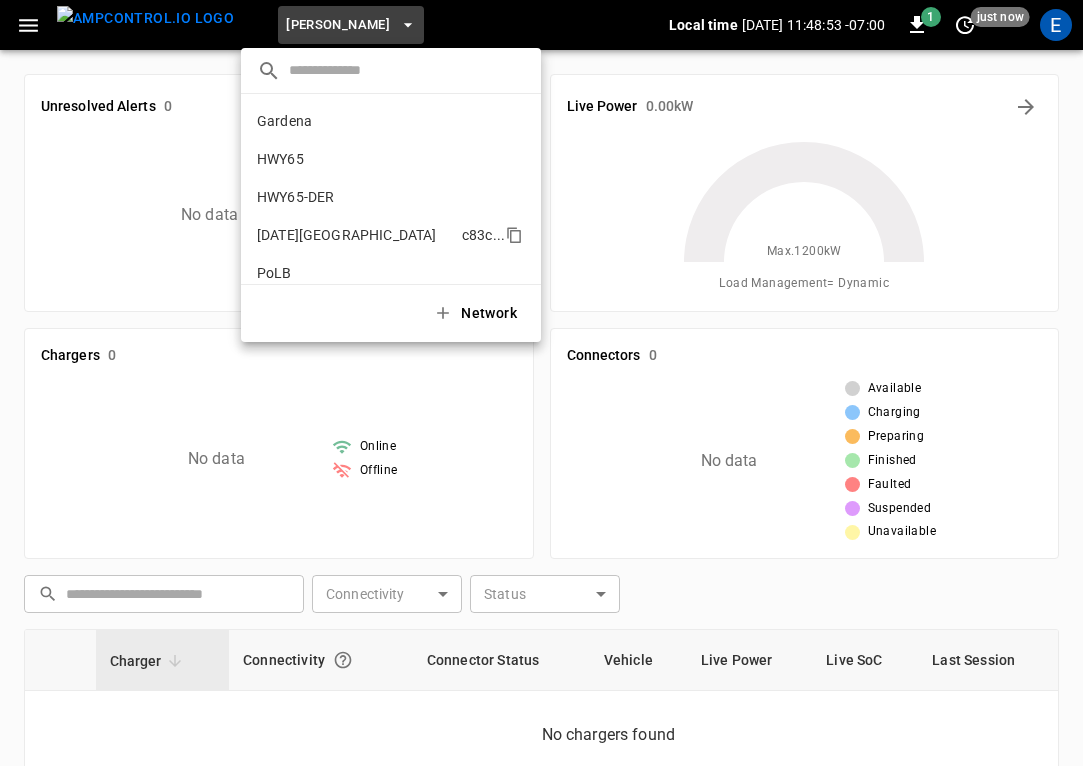 scroll, scrollTop: 130, scrollLeft: 0, axis: vertical 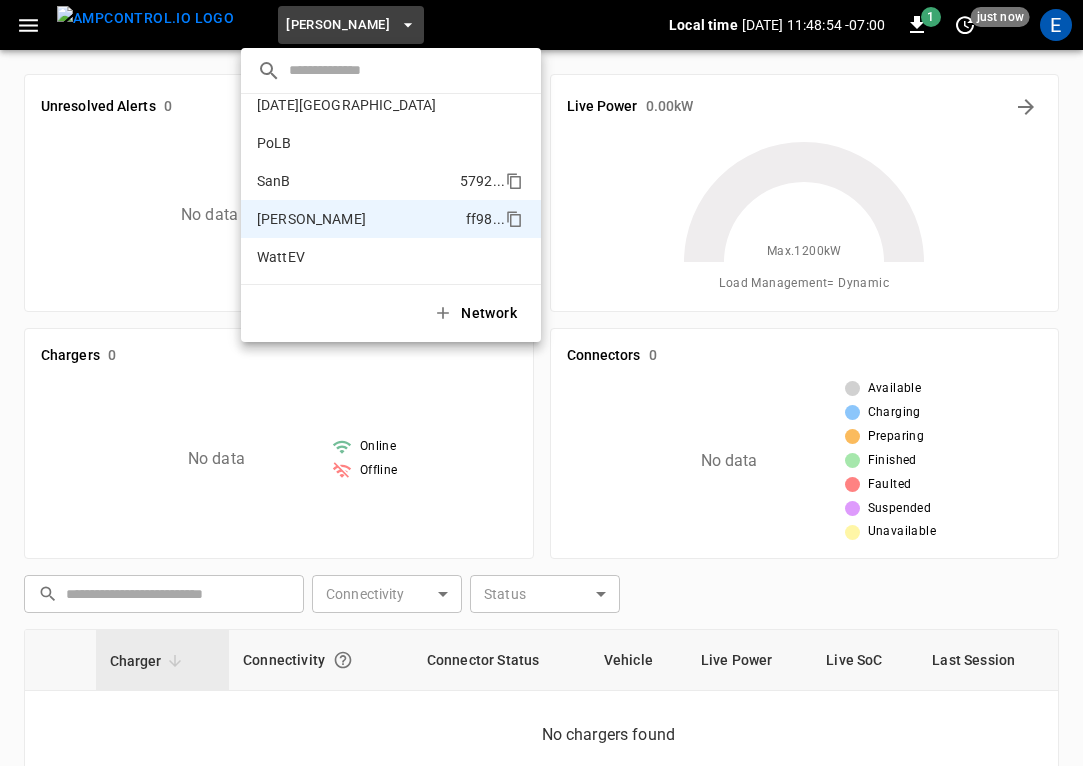 click on "SanB 5792 ..." at bounding box center (391, 181) 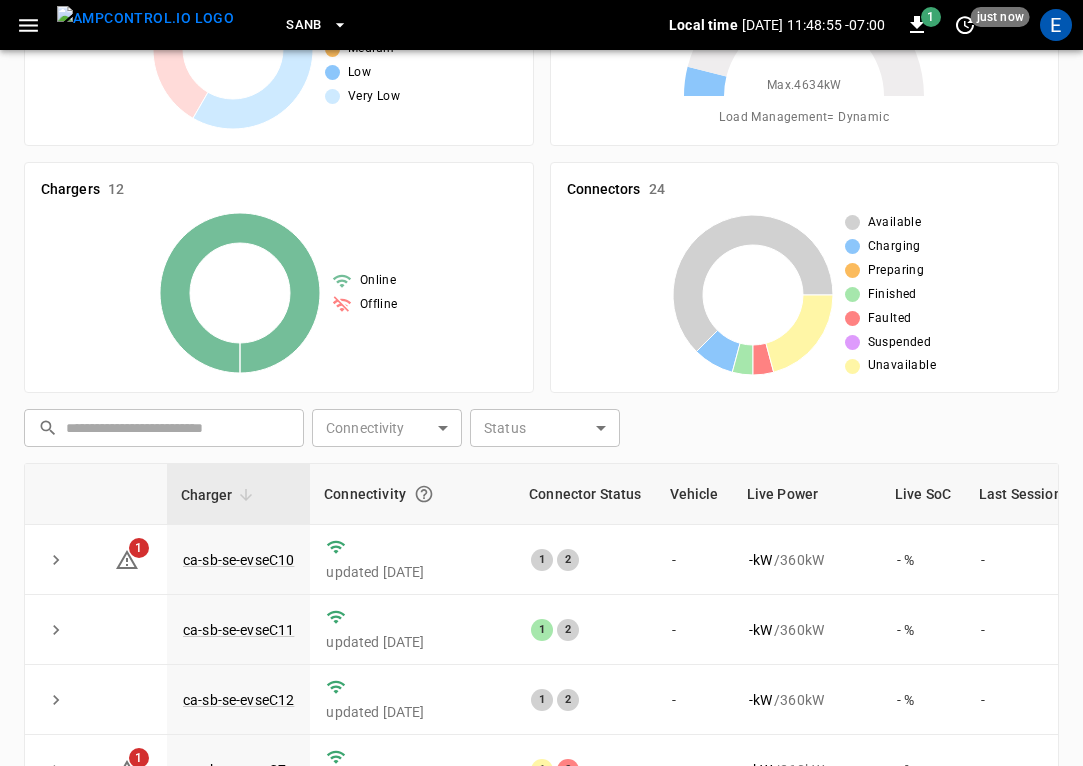 scroll, scrollTop: 476, scrollLeft: 0, axis: vertical 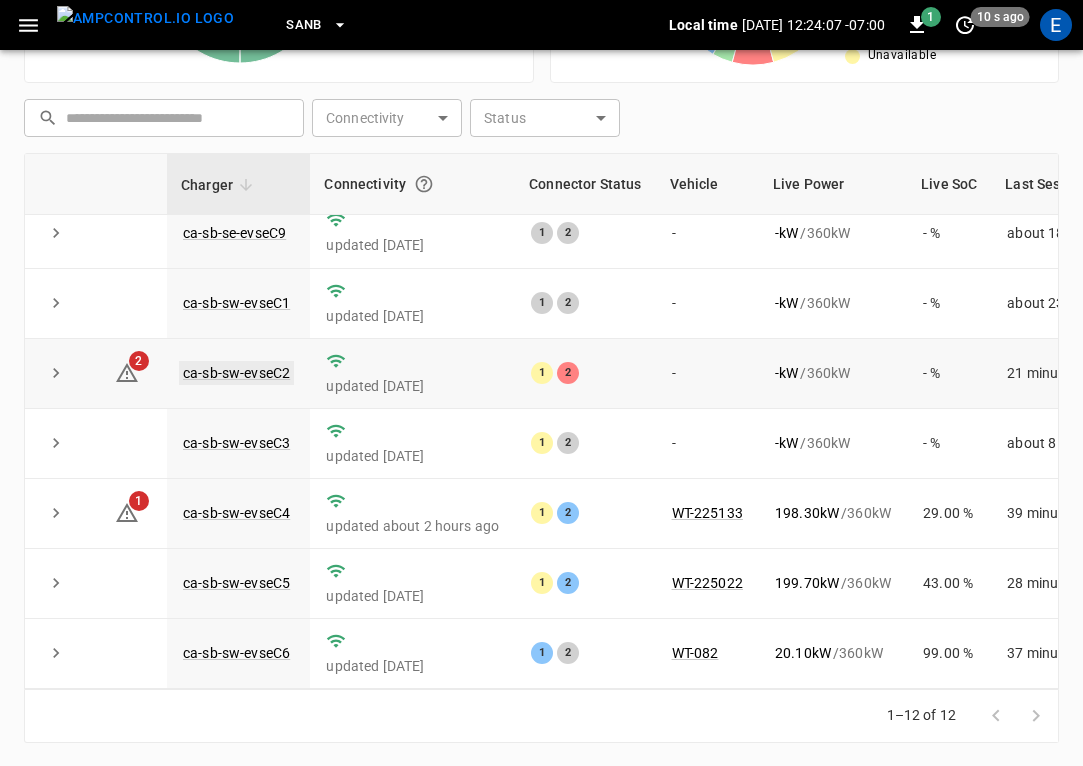 click on "ca-sb-sw-evseC2" at bounding box center (236, 373) 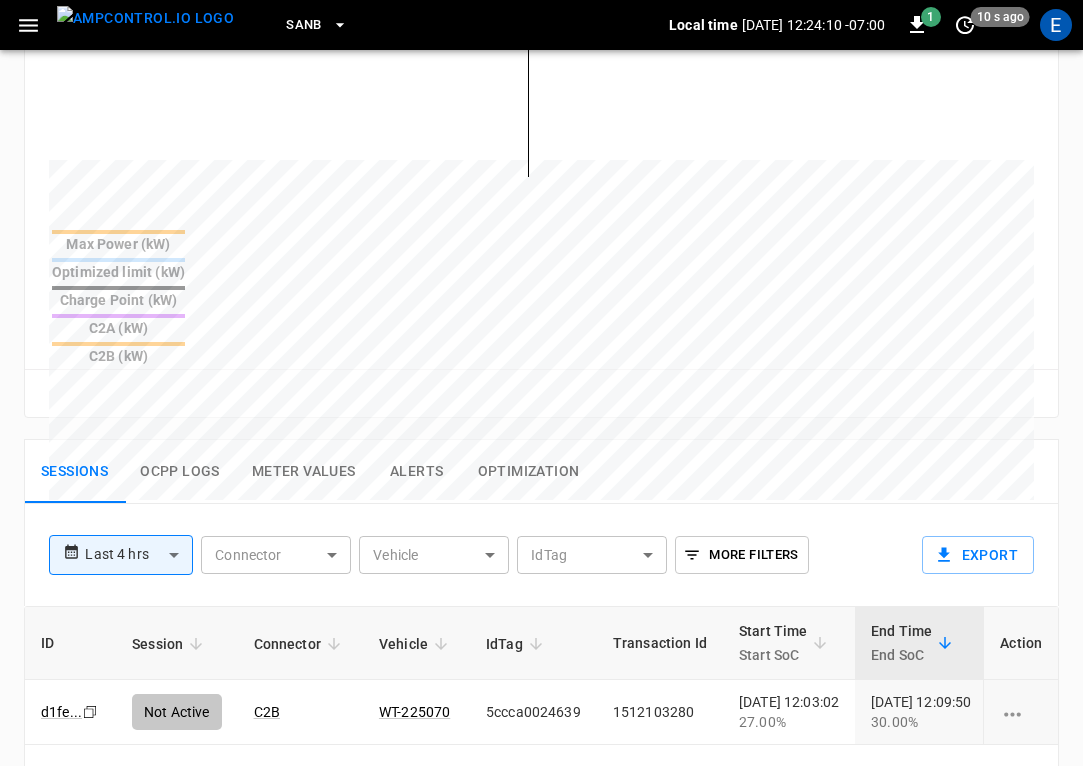 scroll, scrollTop: 952, scrollLeft: 0, axis: vertical 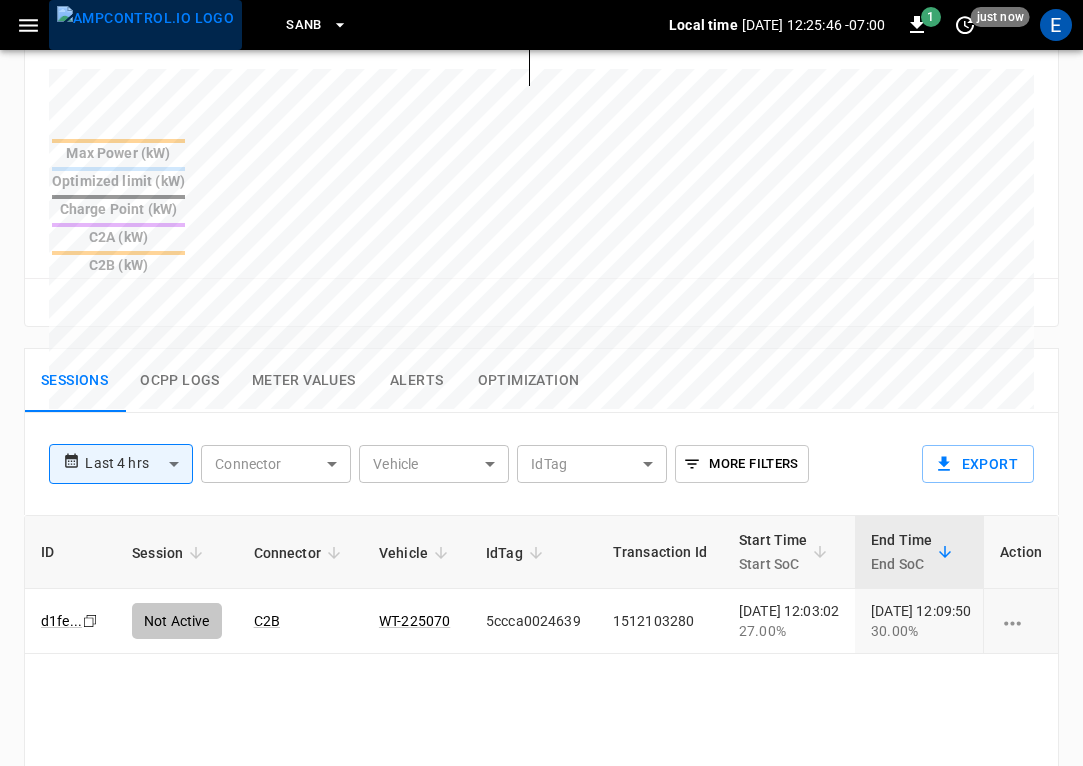 click at bounding box center (145, 18) 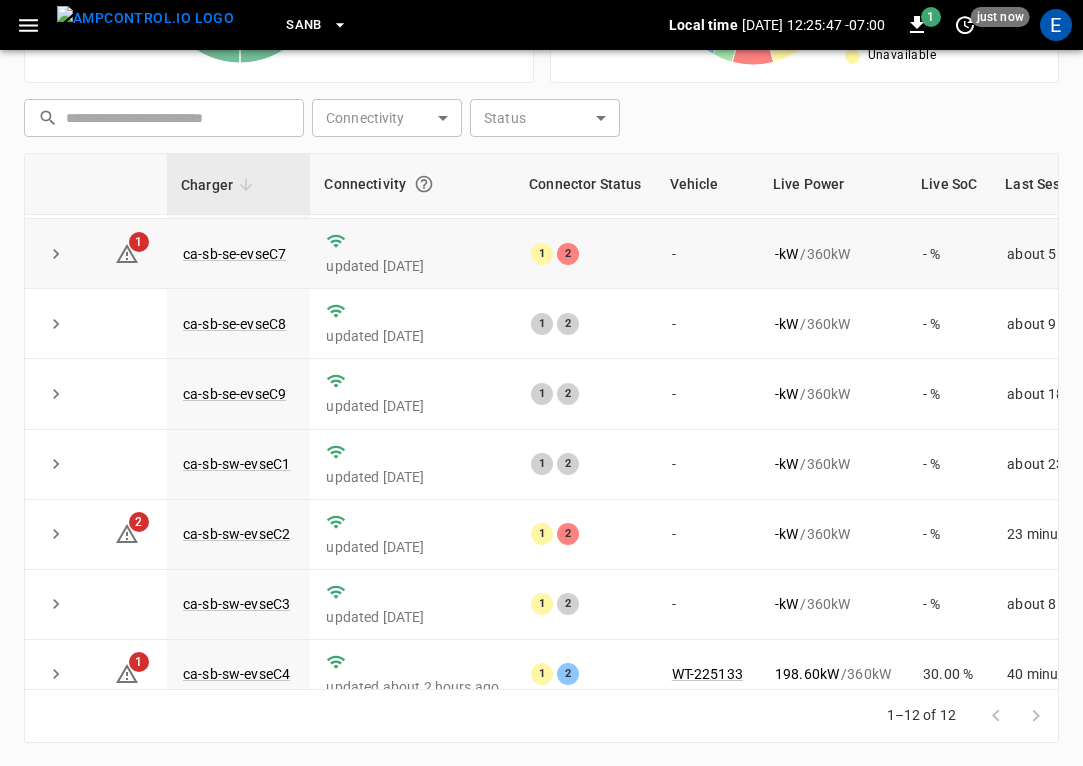 scroll, scrollTop: 373, scrollLeft: 0, axis: vertical 